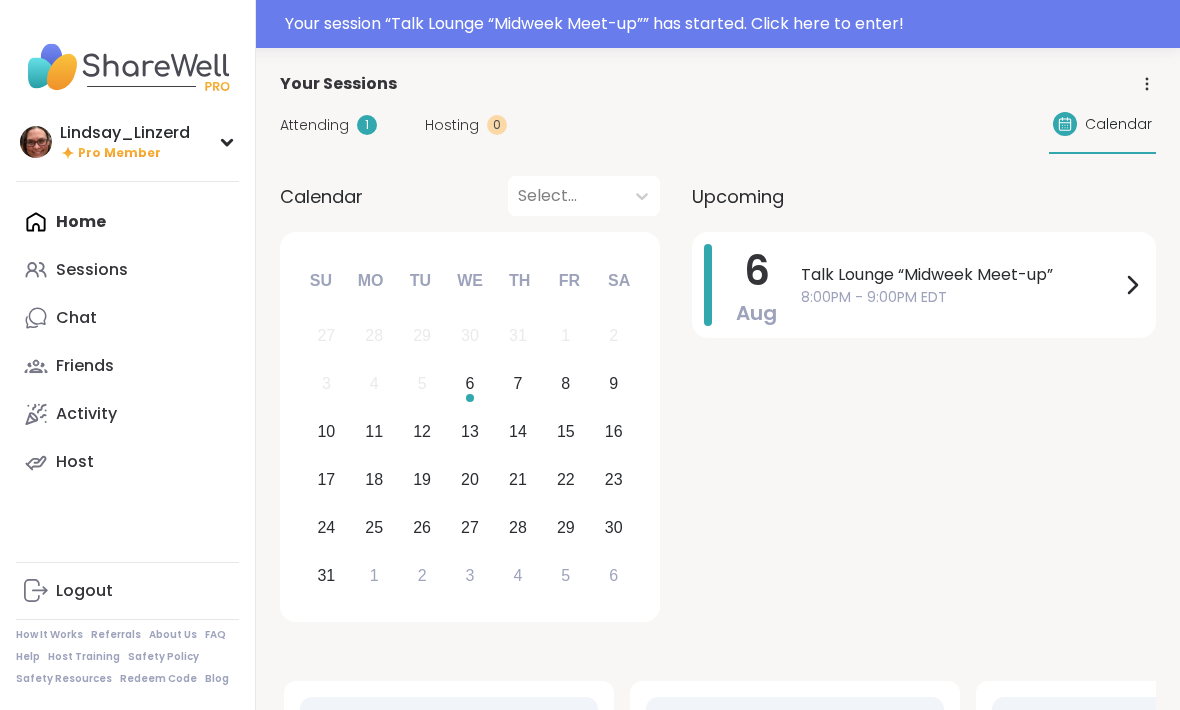 scroll, scrollTop: 0, scrollLeft: 0, axis: both 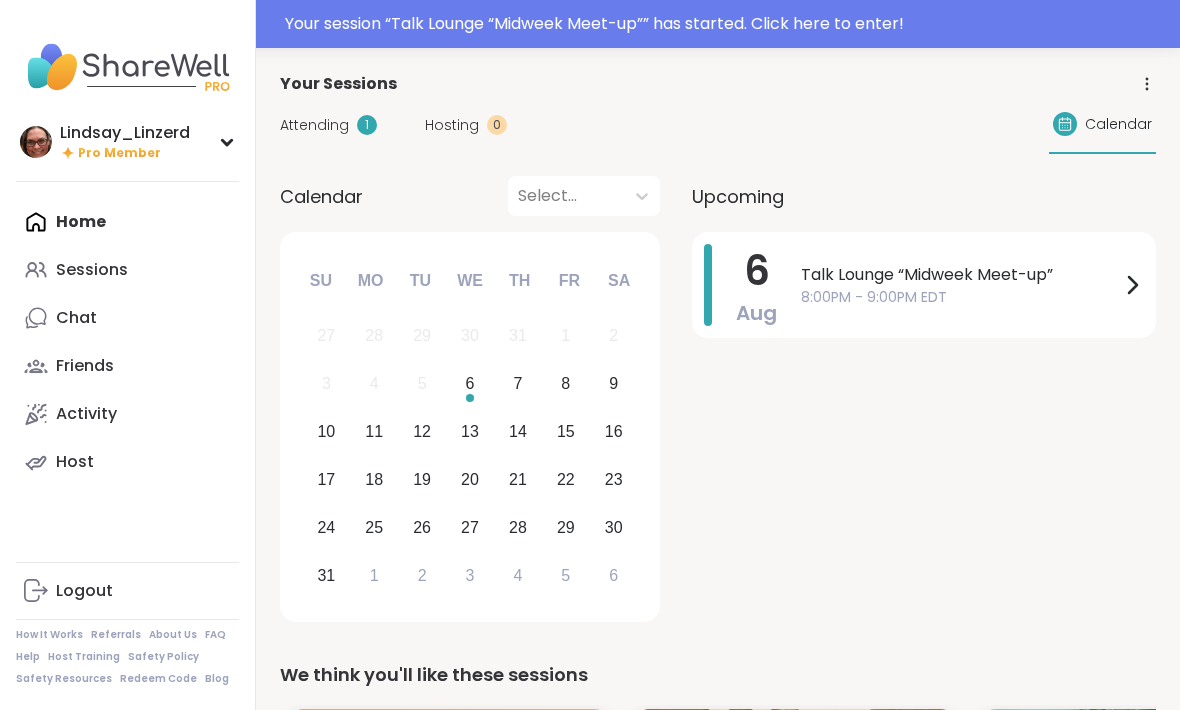click on "Sessions" at bounding box center (127, 270) 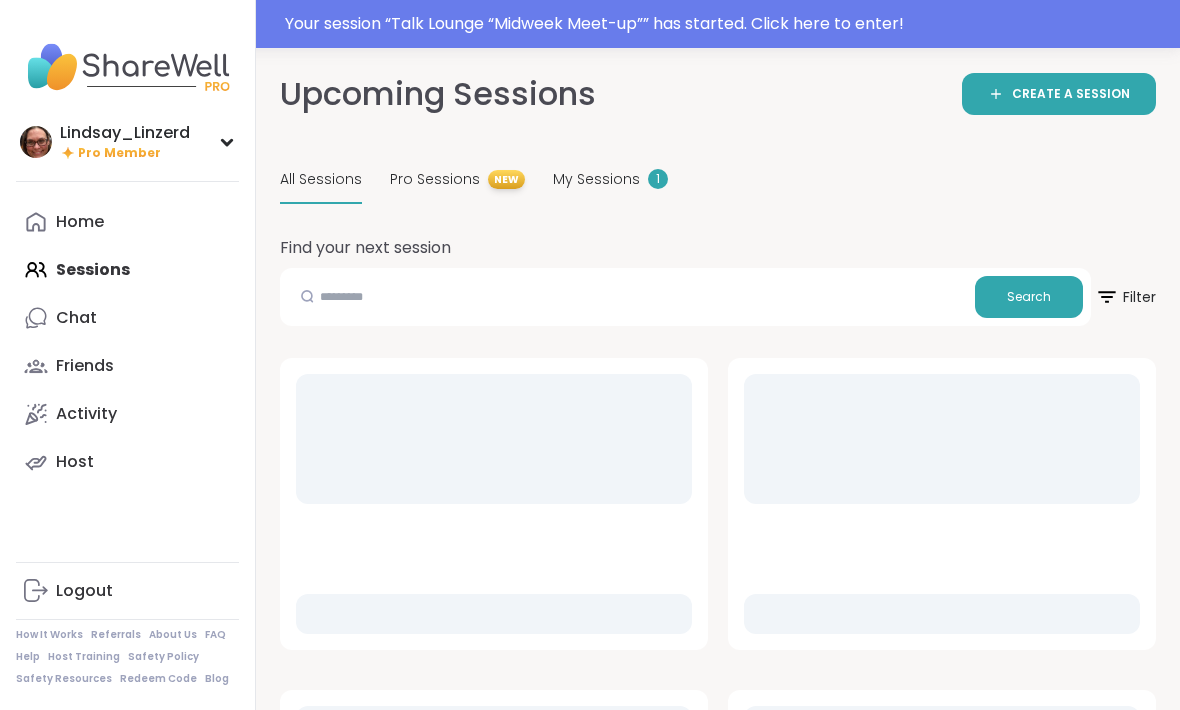 click on "My Sessions" at bounding box center (596, 179) 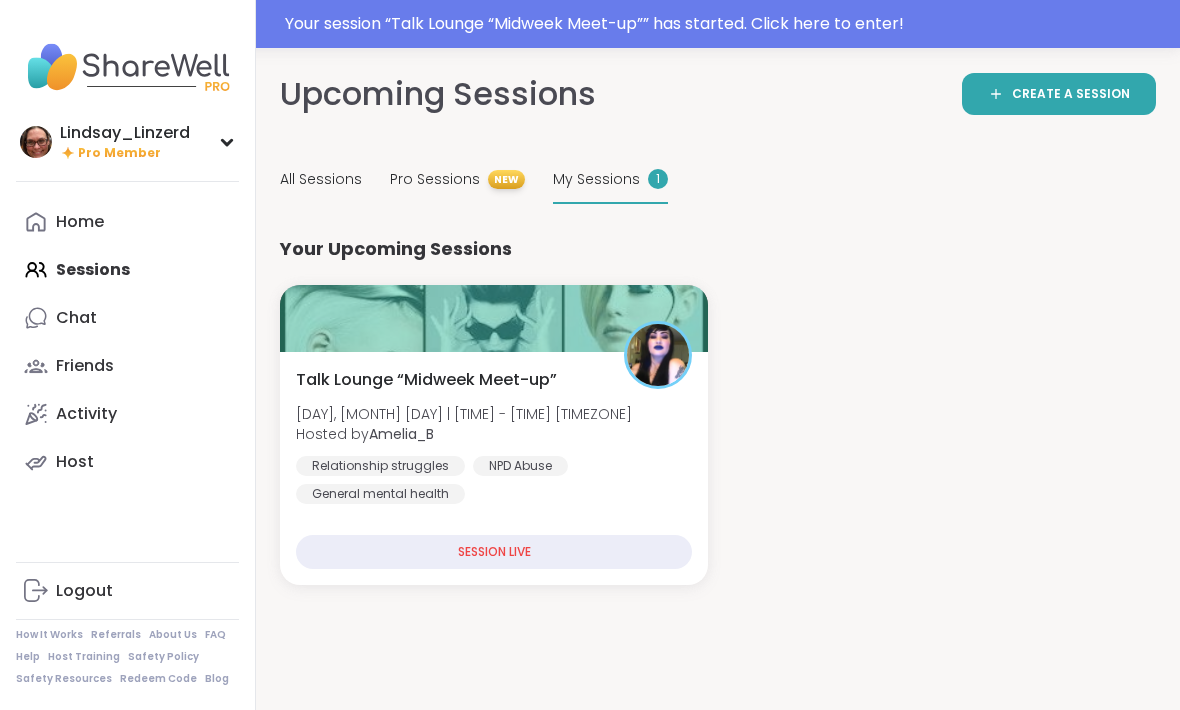 click on "[DAY], [MONTH] [DAY] | [TIME] - [TIME] [TIMEZONE] Hosted by [USERNAME] Relationship struggles NPD Abuse General mental health" at bounding box center (494, 436) 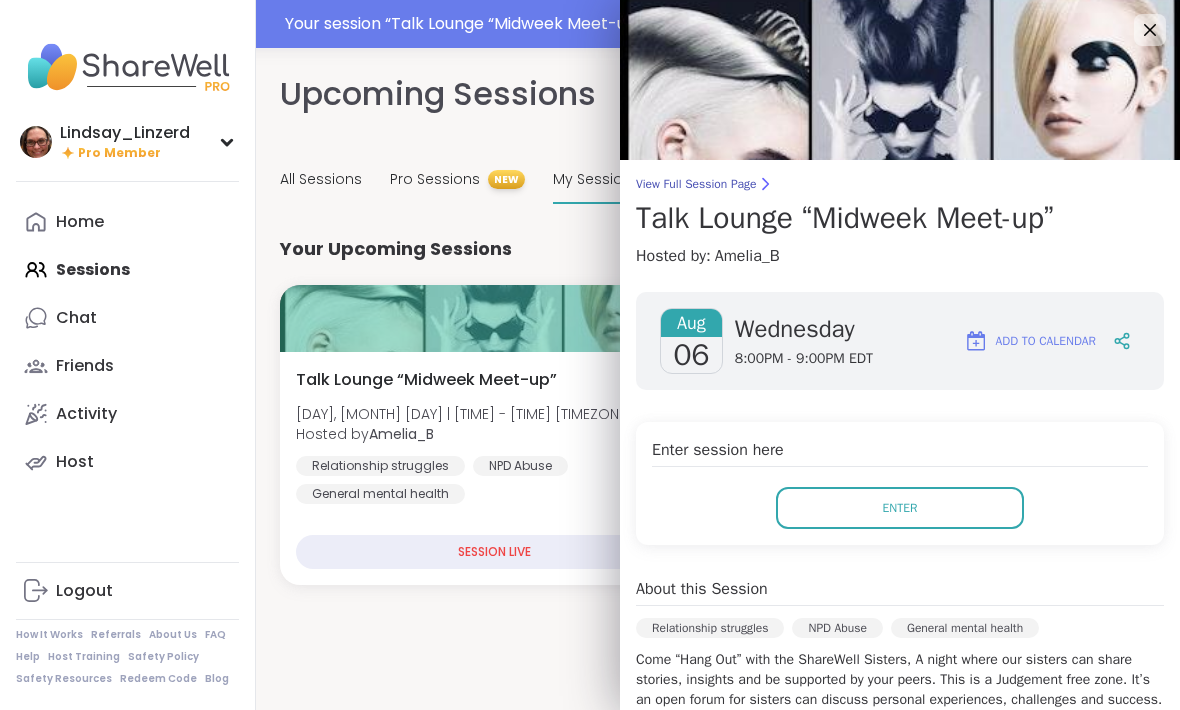 click on "Enter session here Enter" at bounding box center [900, 483] 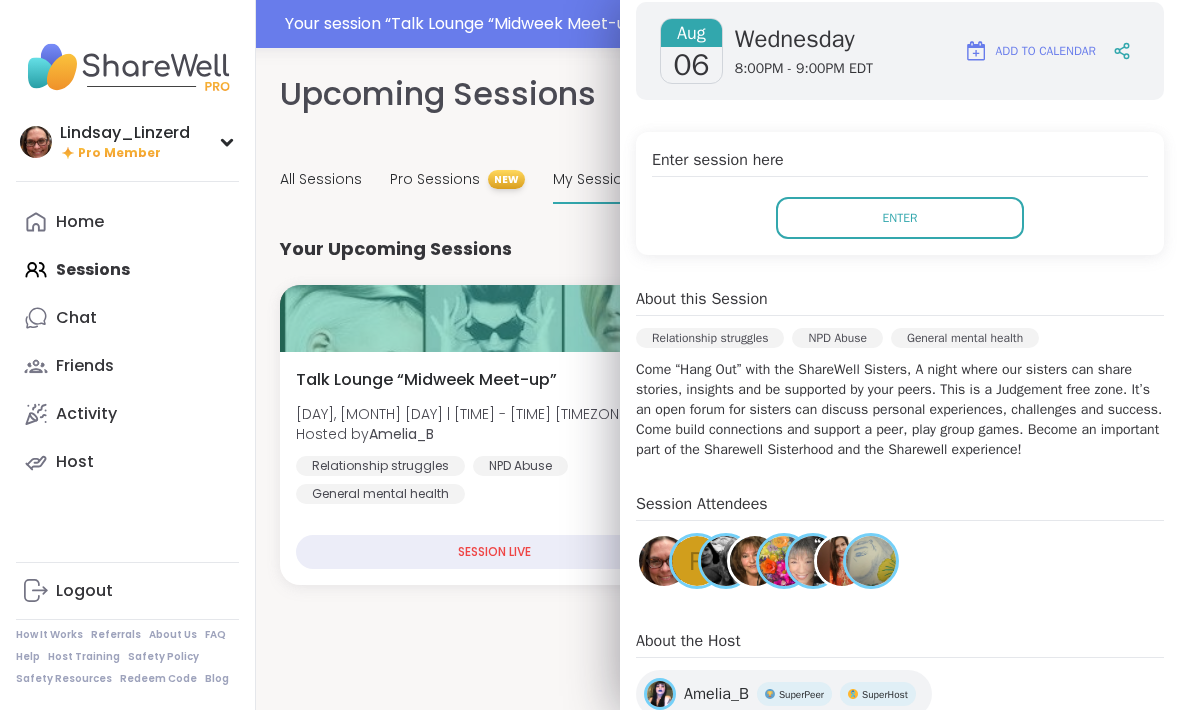scroll, scrollTop: 291, scrollLeft: 0, axis: vertical 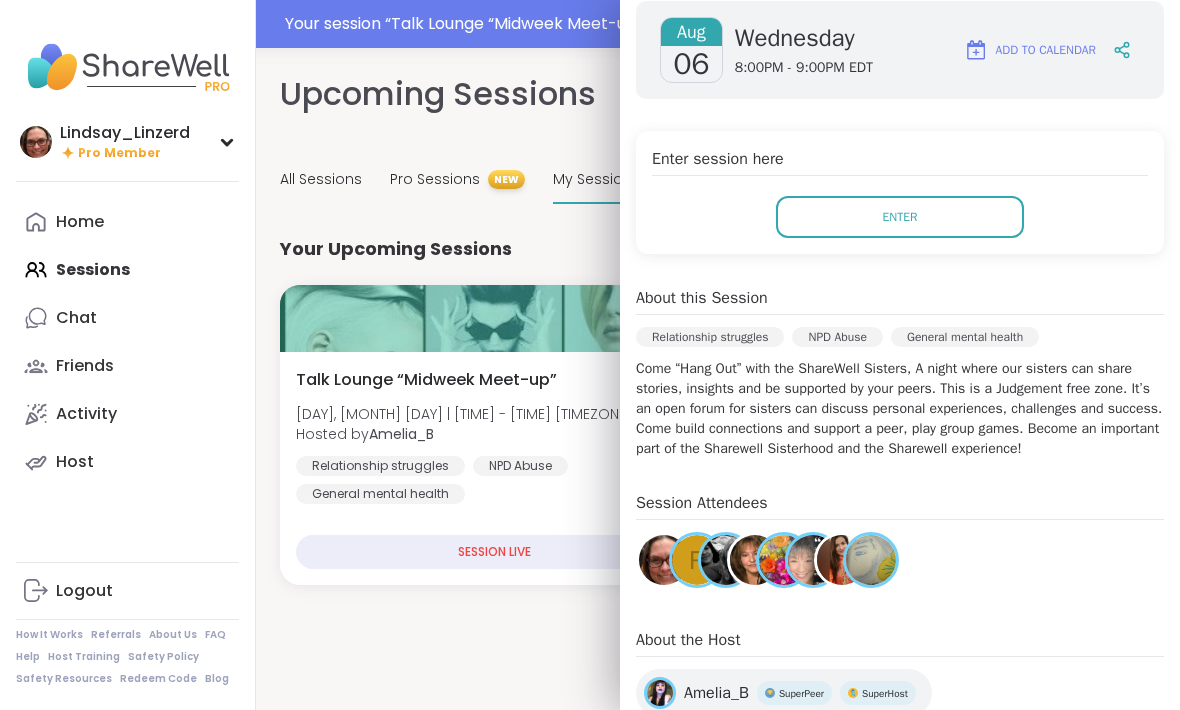 click on "Enter" at bounding box center (900, 217) 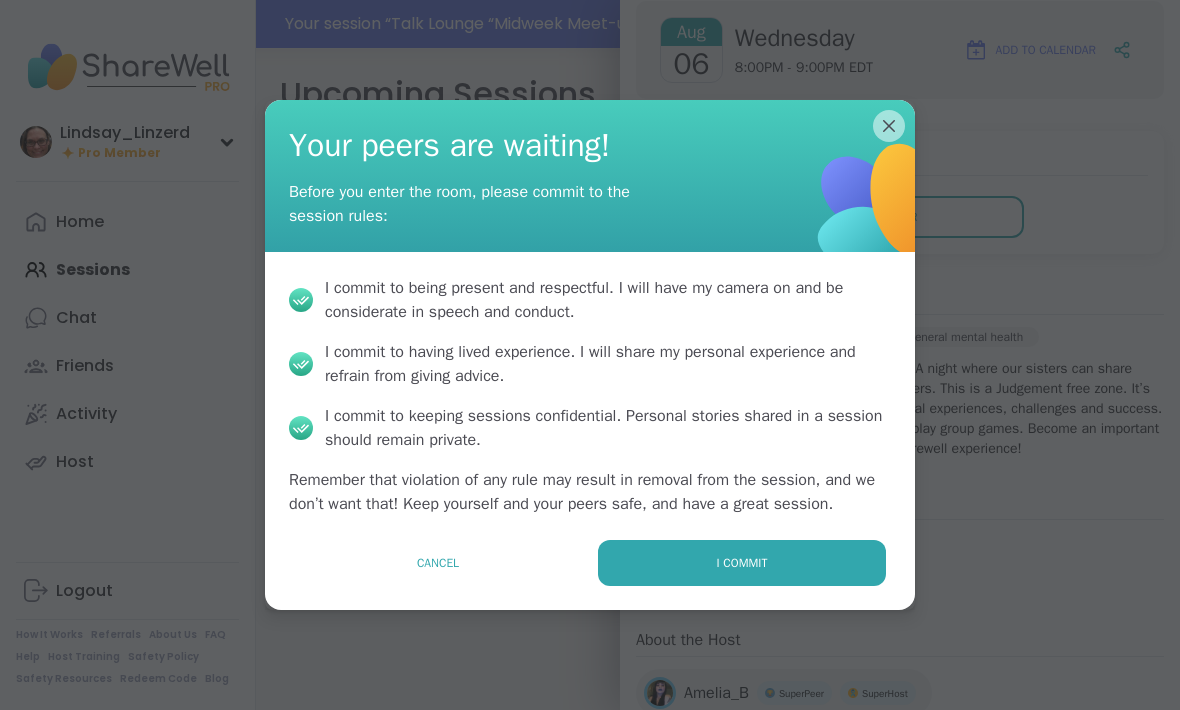click on "I commit" at bounding box center [742, 563] 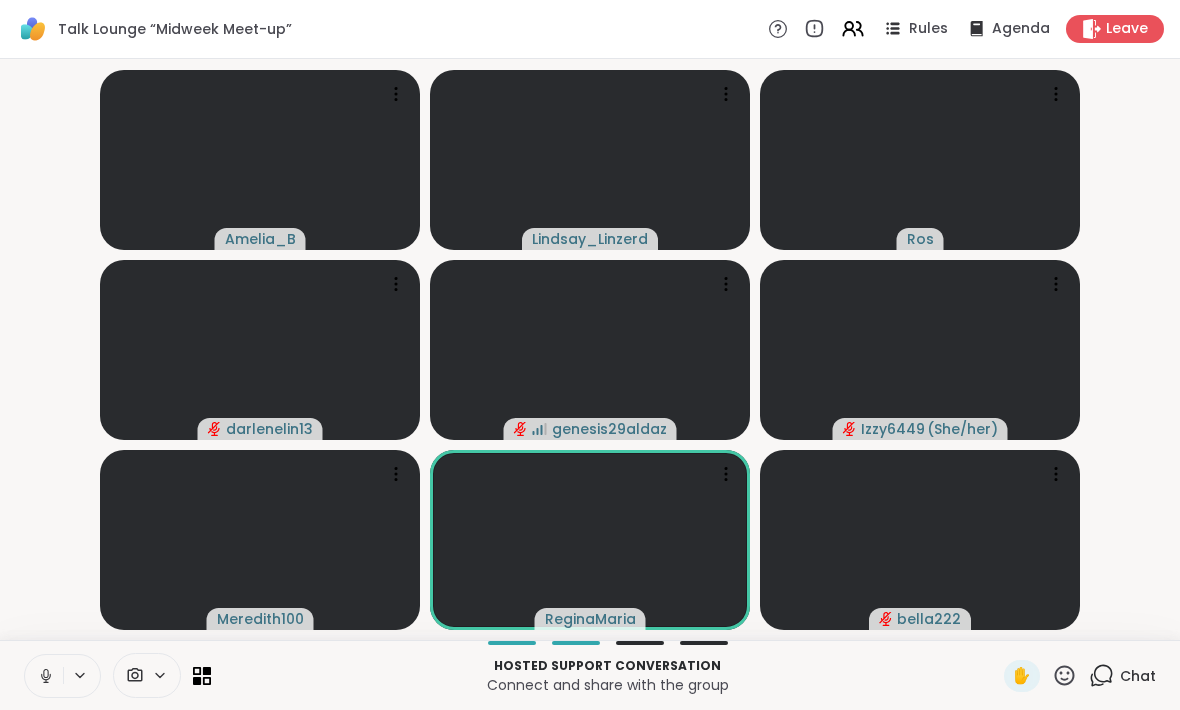 click at bounding box center [44, 676] 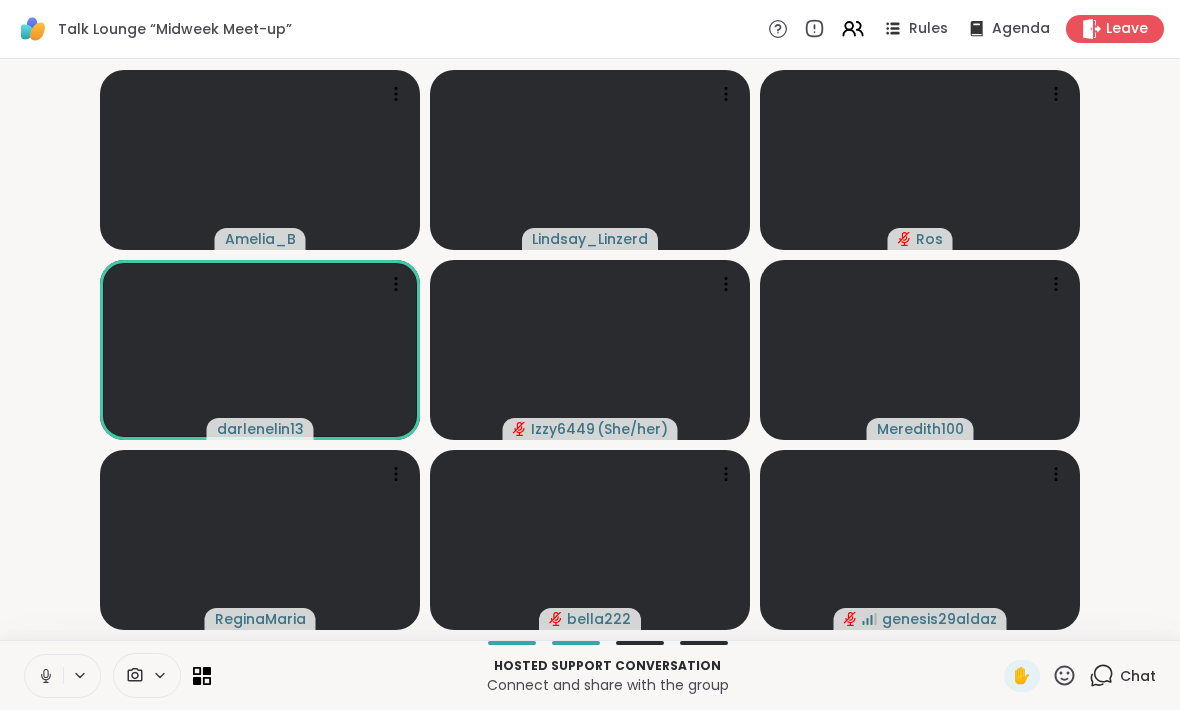click 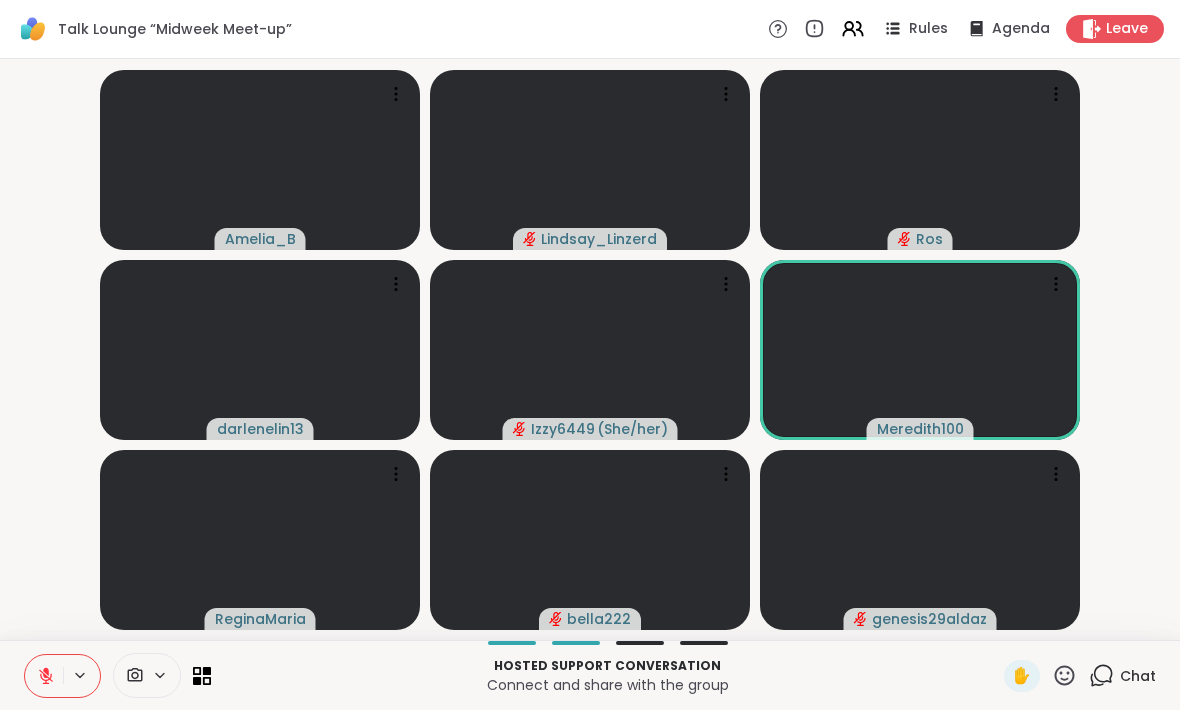 click 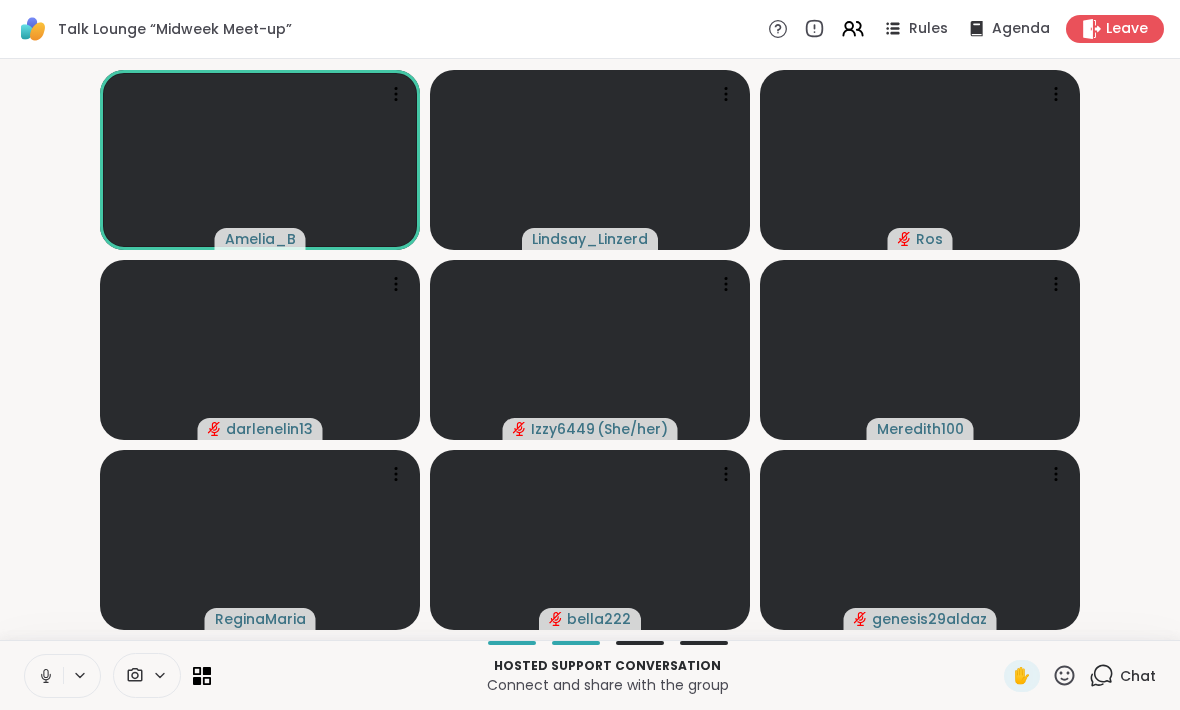 click at bounding box center (44, 676) 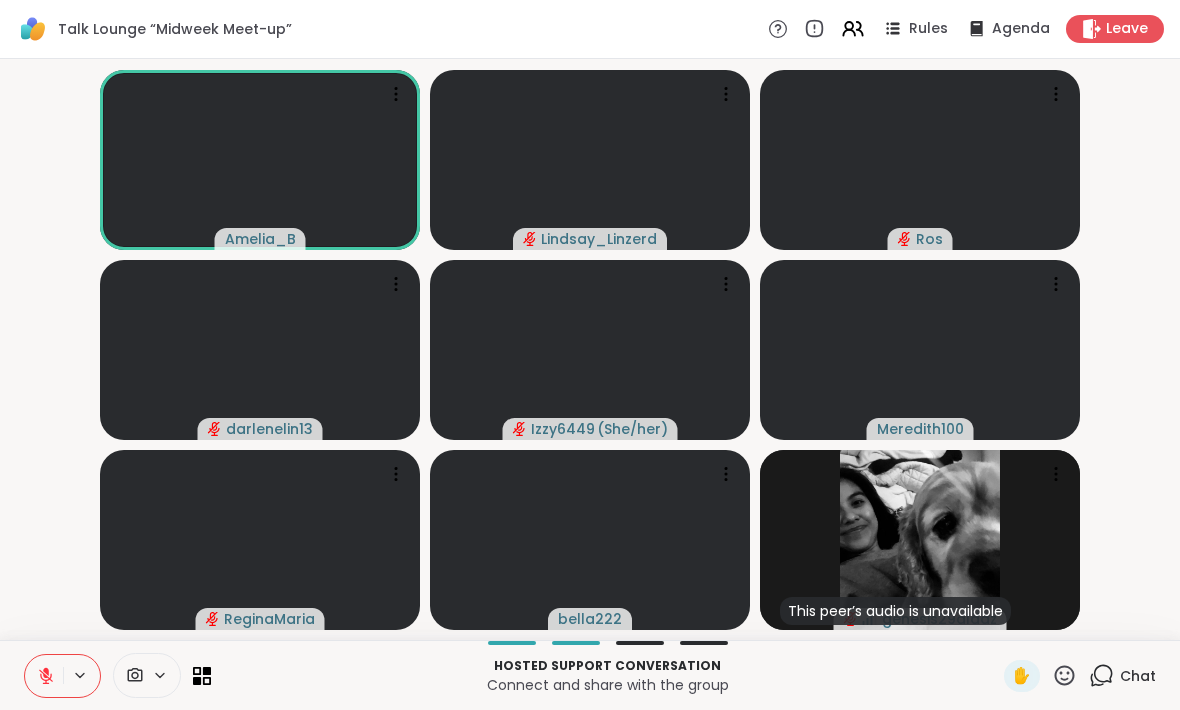 click 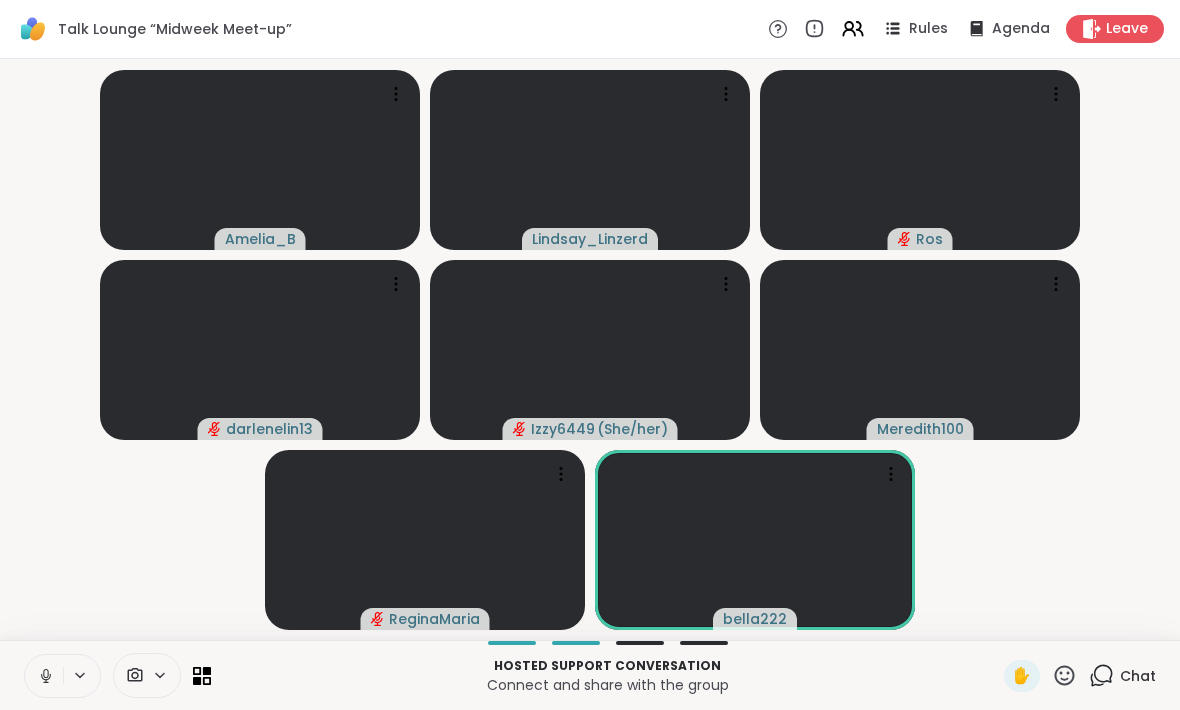 click 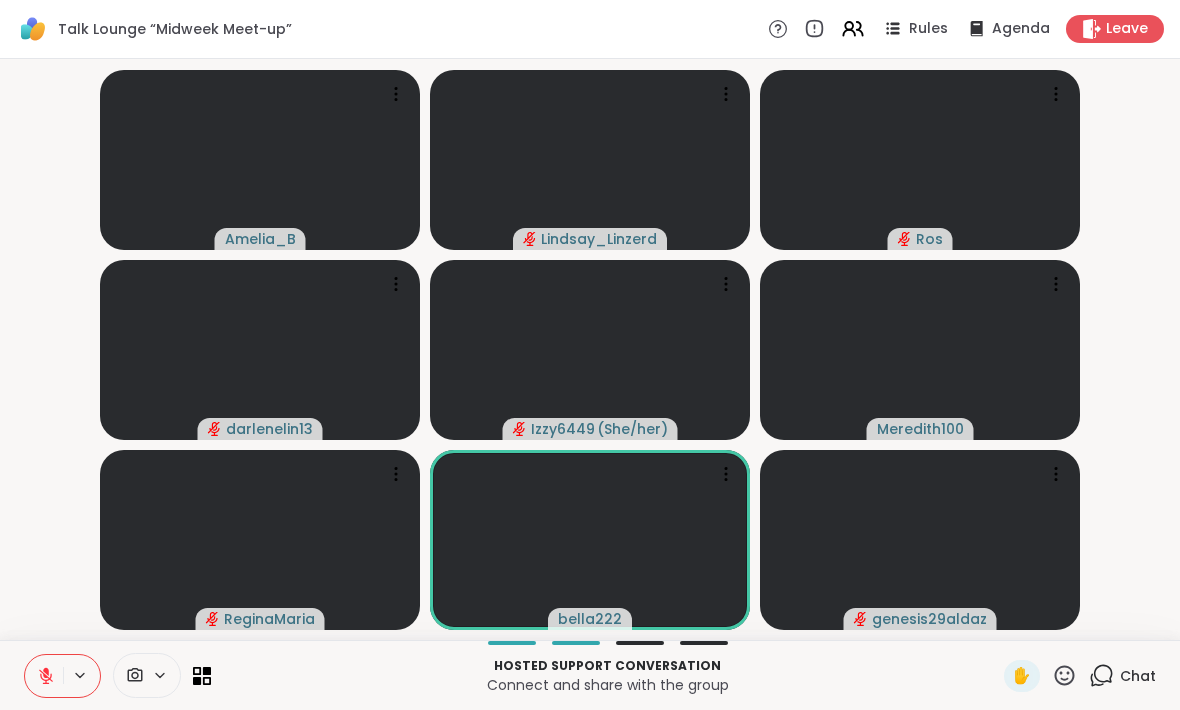 click 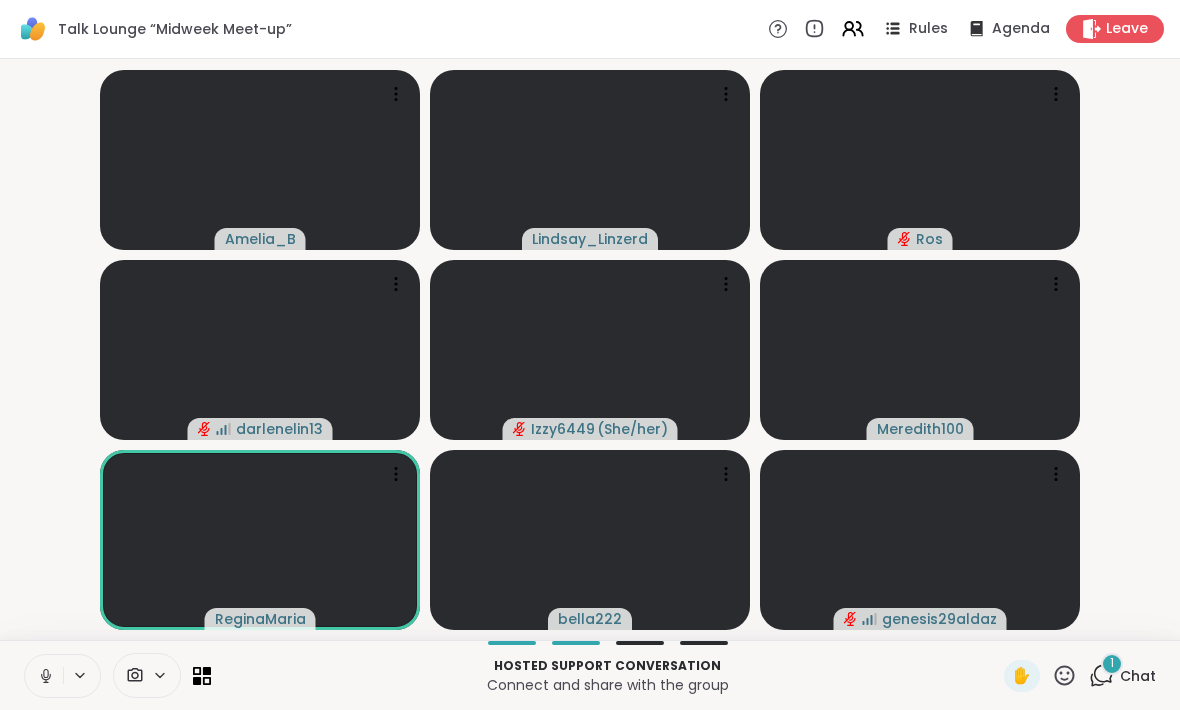 click at bounding box center [44, 676] 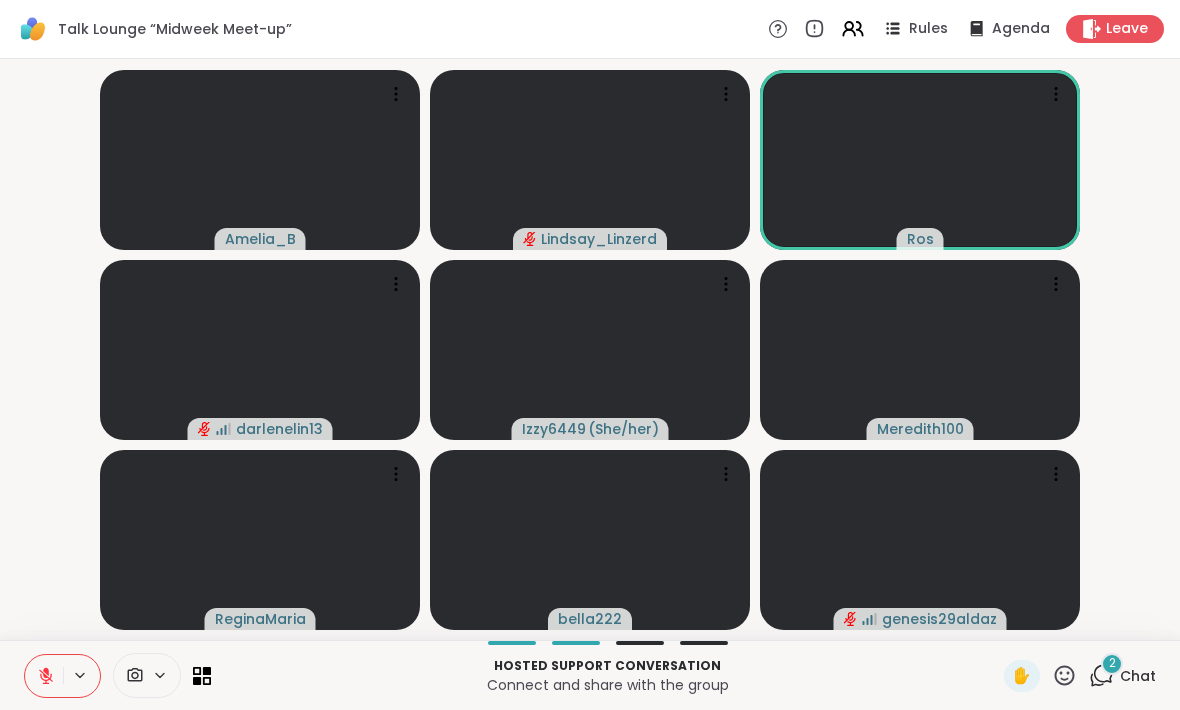 click 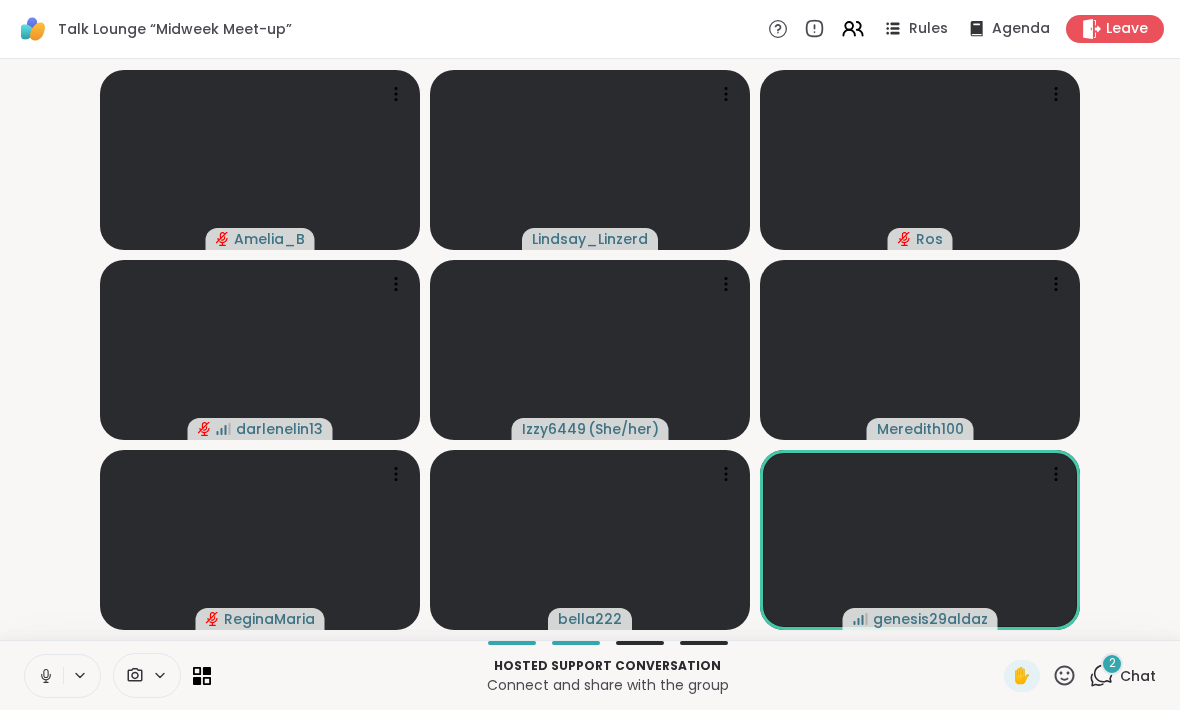 click 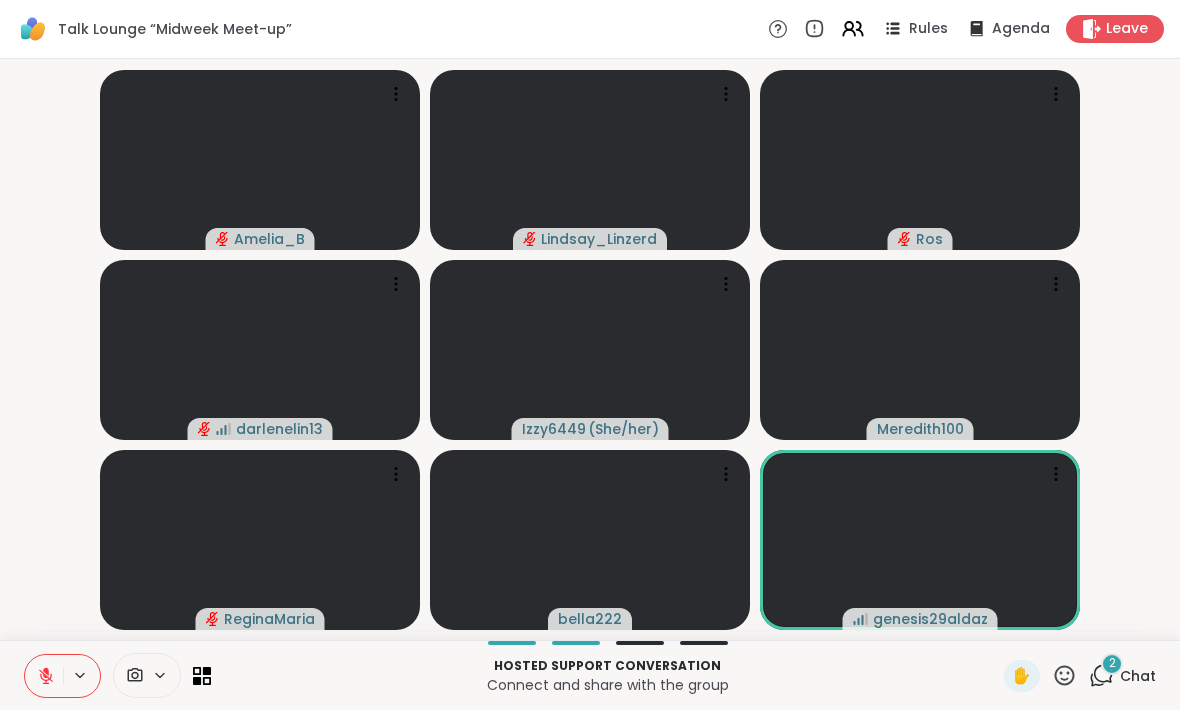 click on "2" at bounding box center [1112, 664] 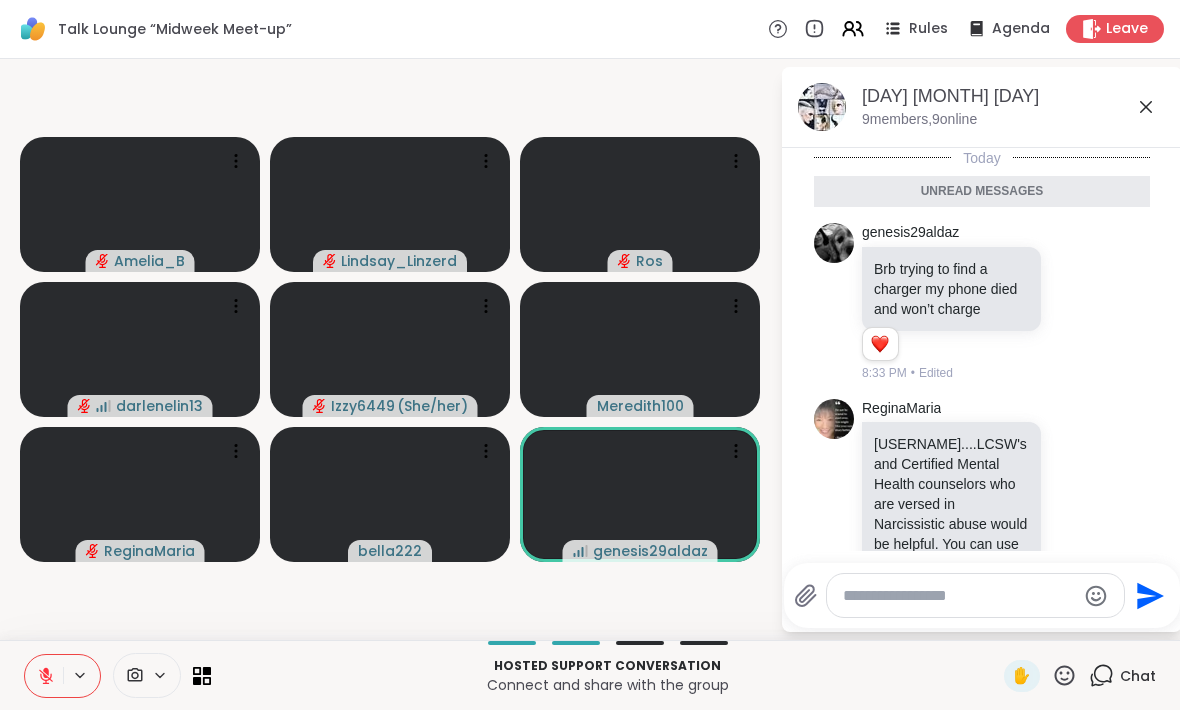 scroll, scrollTop: 172, scrollLeft: 0, axis: vertical 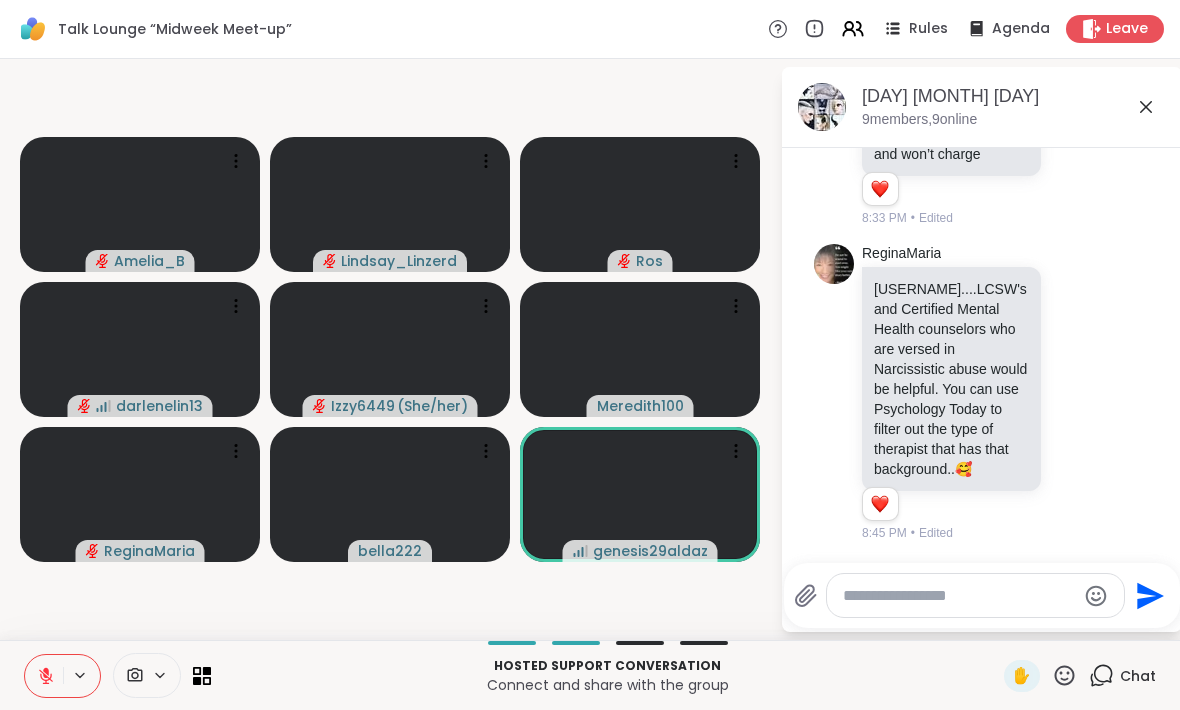 click 